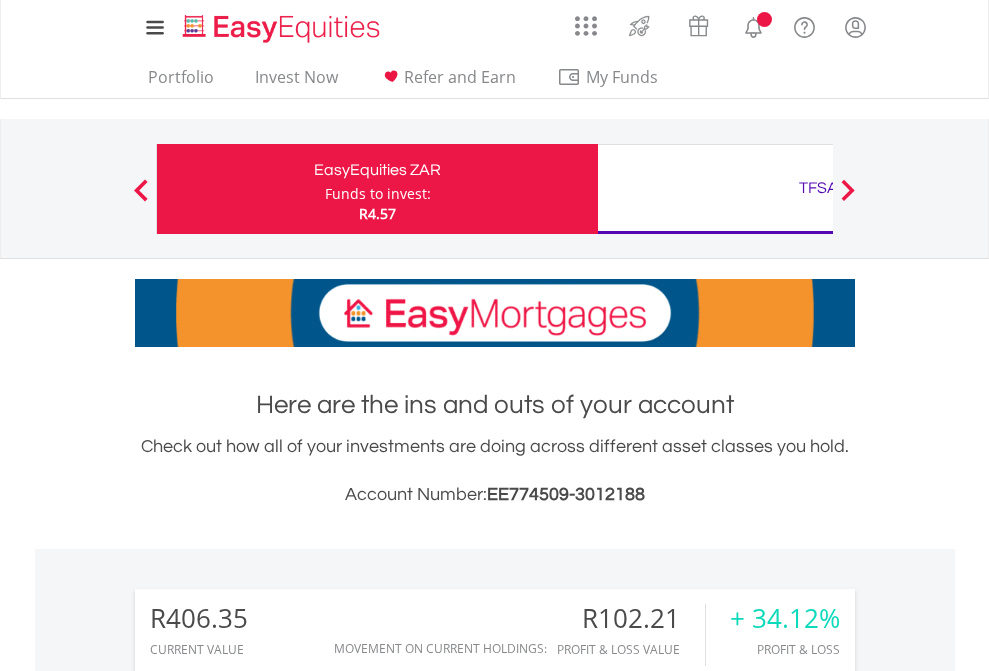 scroll, scrollTop: 0, scrollLeft: 0, axis: both 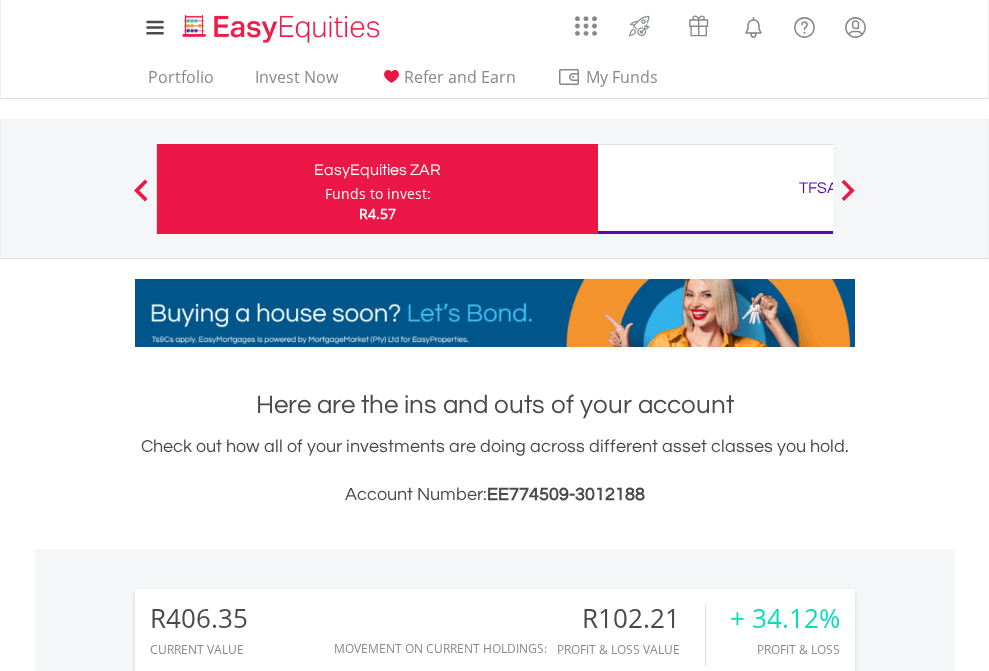 click on "Funds to invest:" at bounding box center [378, 194] 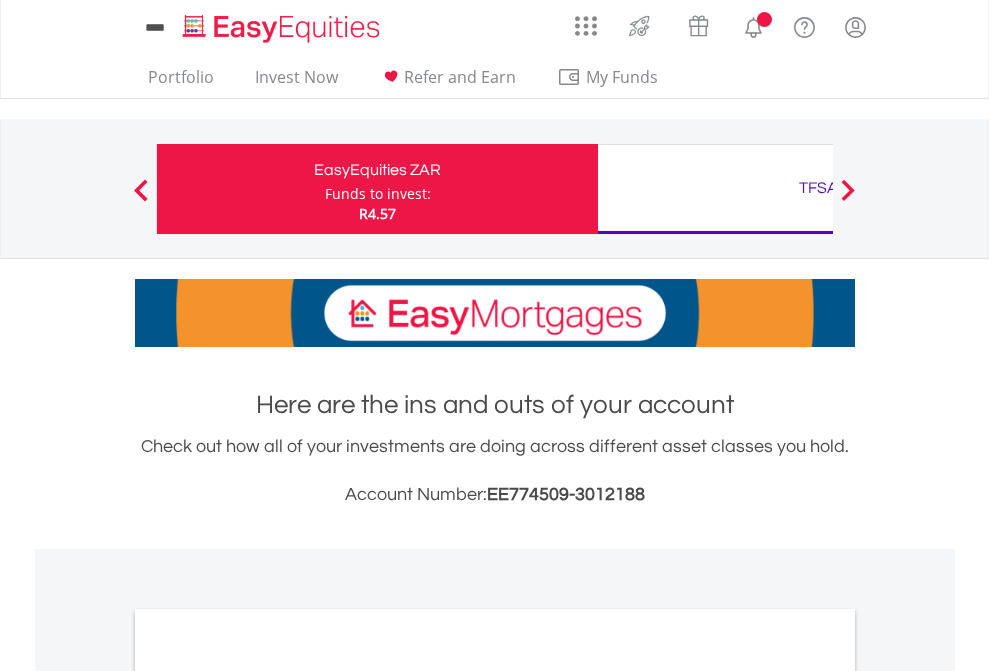 scroll, scrollTop: 0, scrollLeft: 0, axis: both 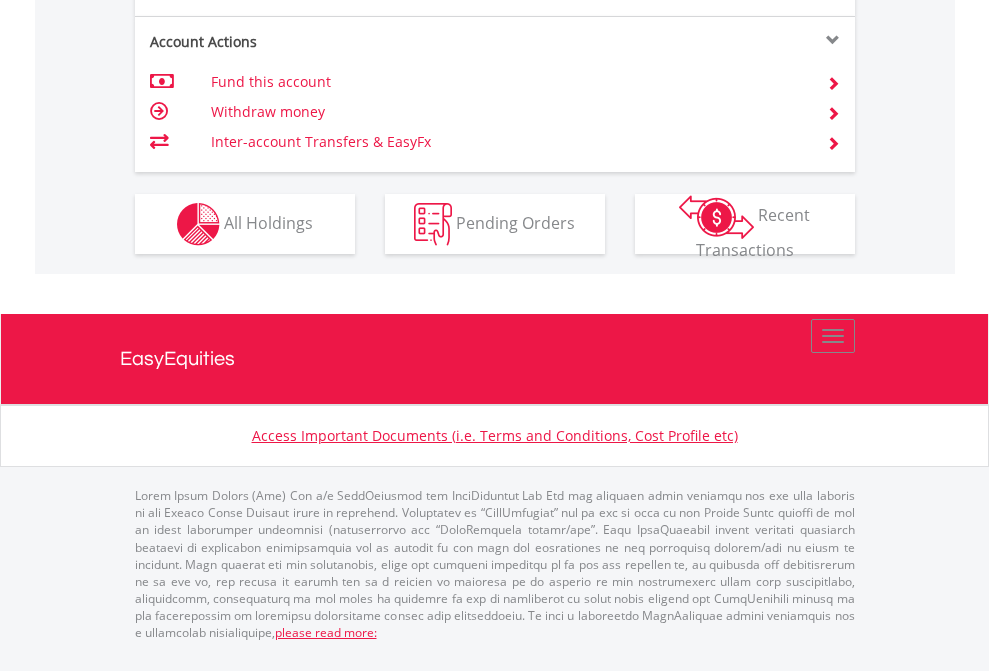 click on "Investment types" at bounding box center [706, -337] 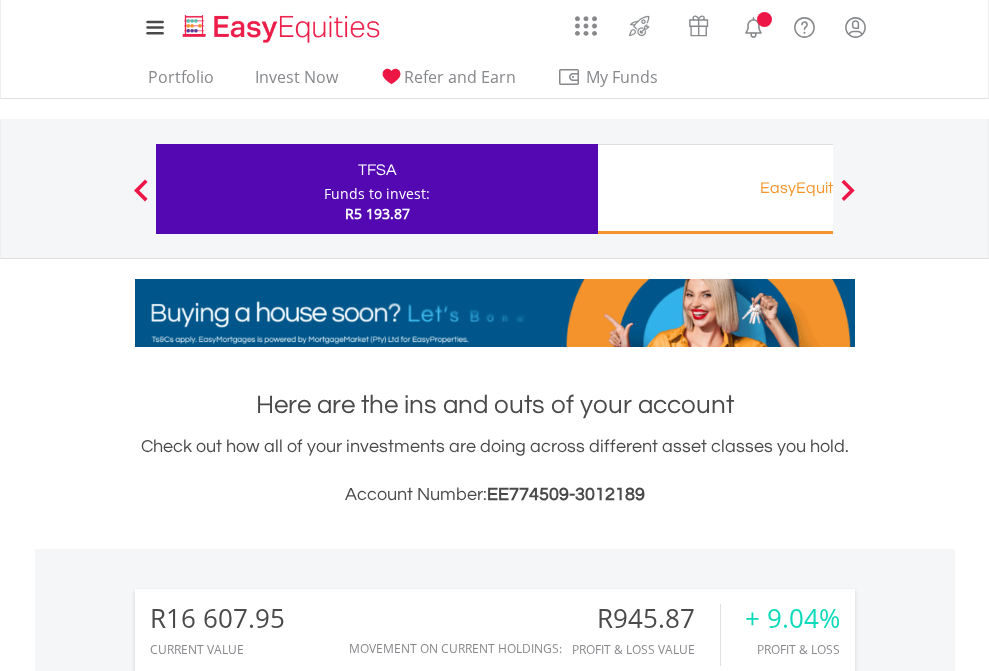 scroll, scrollTop: 0, scrollLeft: 0, axis: both 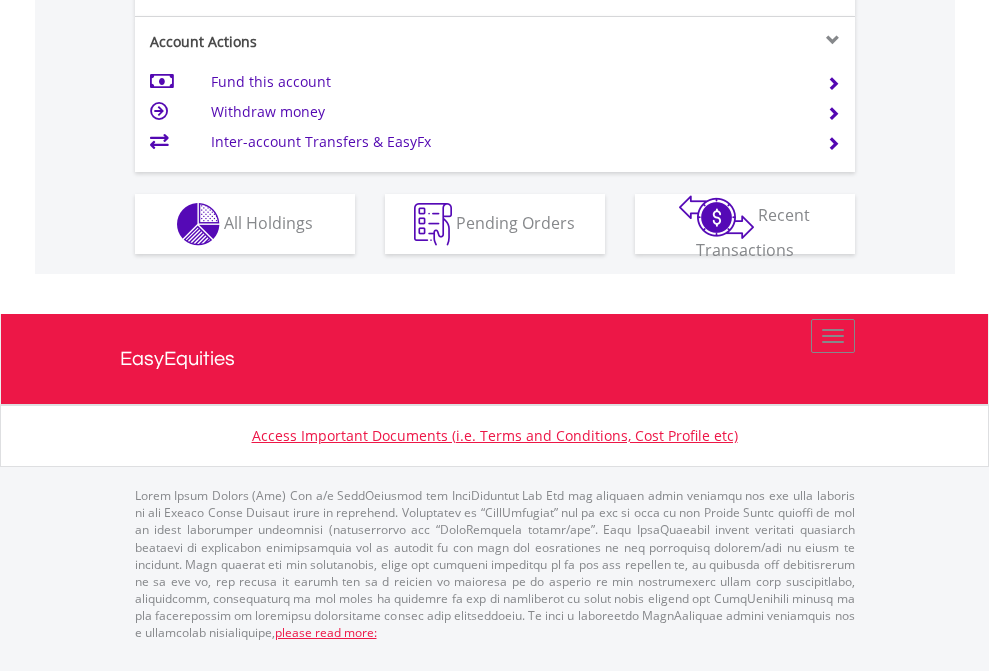 click on "Investment types" at bounding box center (706, -337) 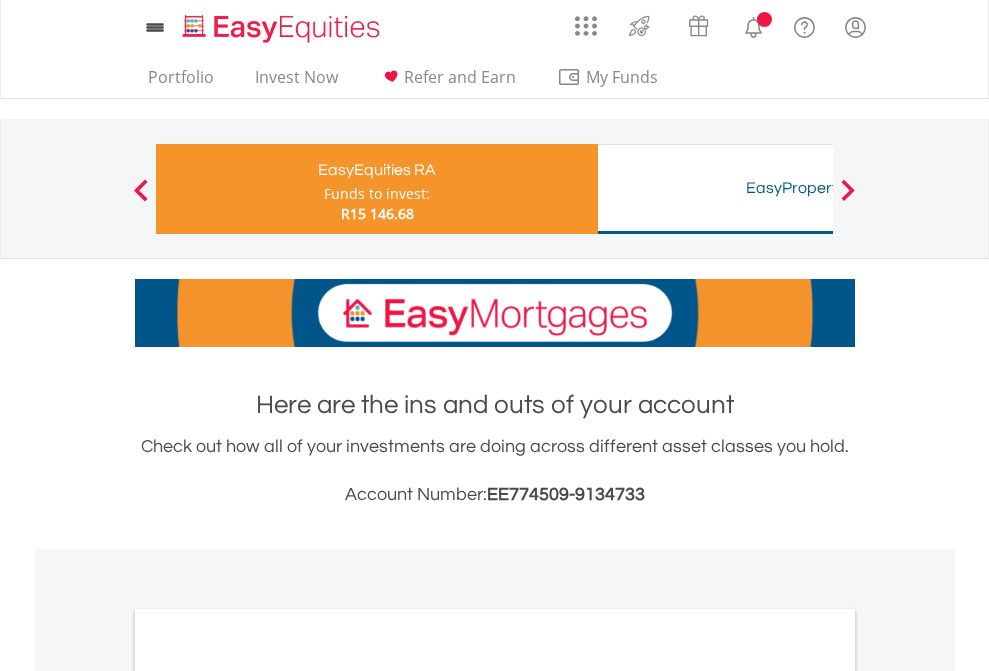scroll, scrollTop: 0, scrollLeft: 0, axis: both 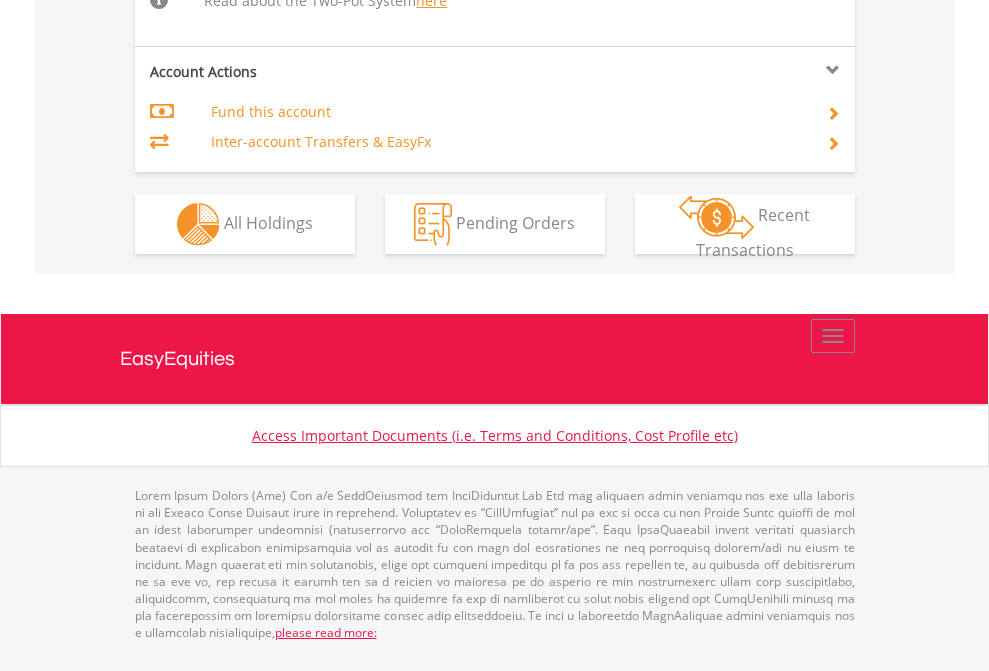 click on "Investment types" at bounding box center [706, -518] 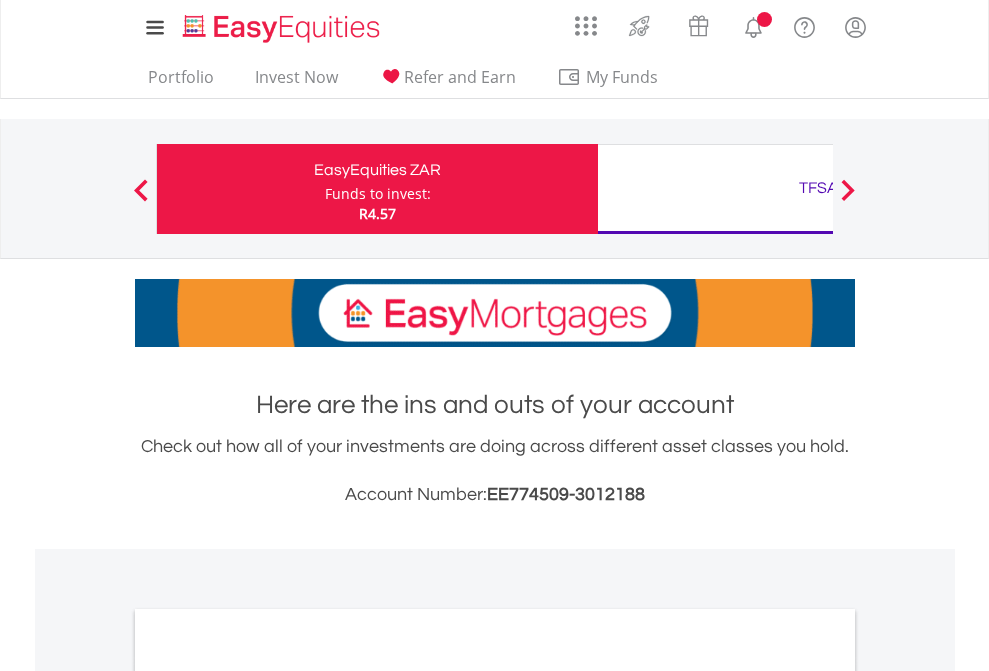 scroll, scrollTop: 0, scrollLeft: 0, axis: both 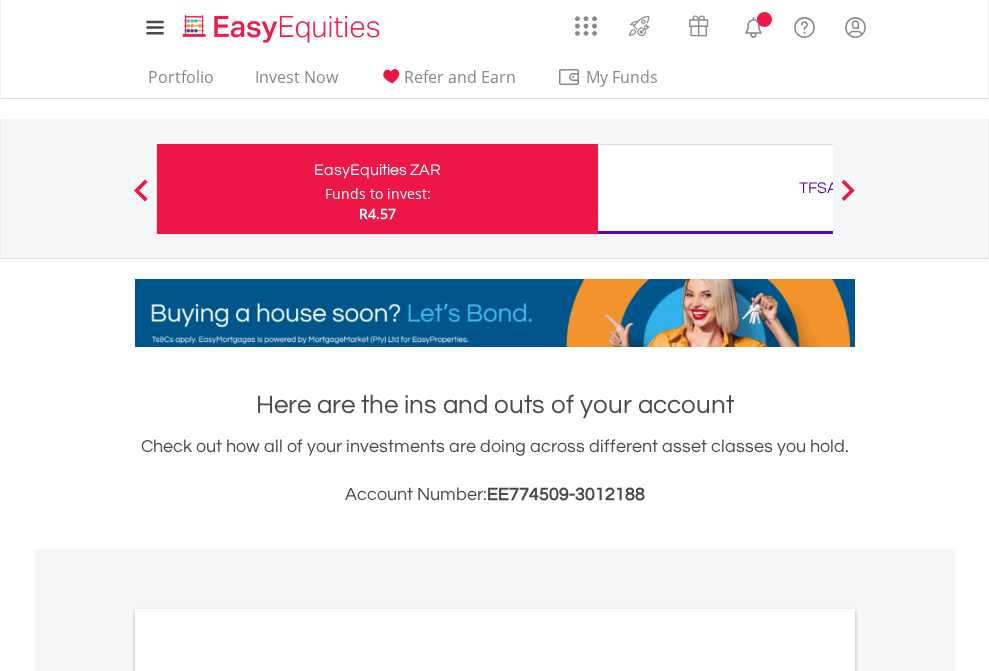click on "All Holdings" at bounding box center [268, 1096] 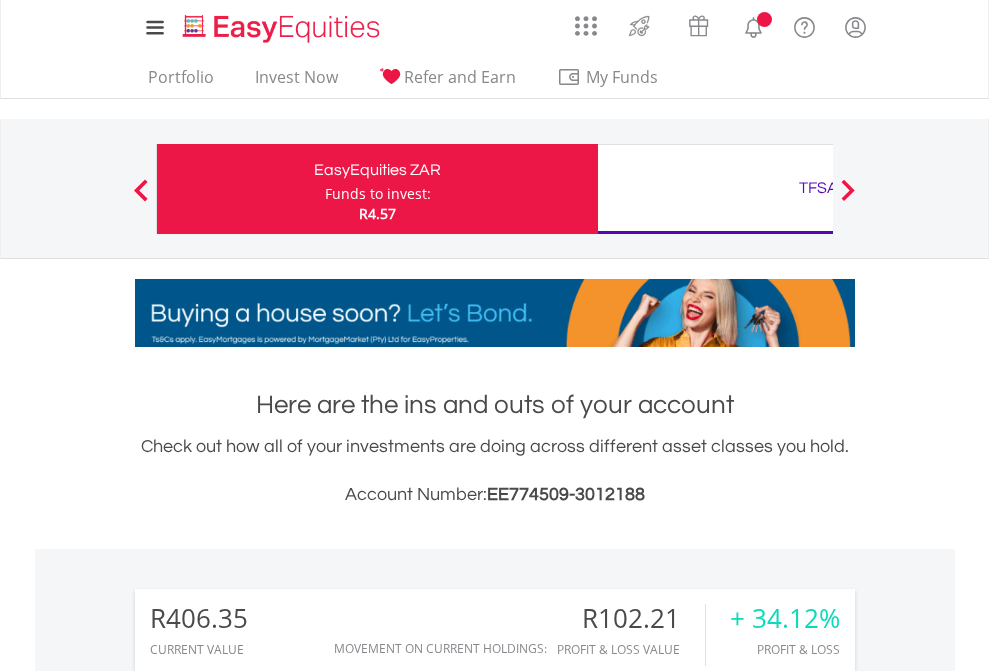 scroll, scrollTop: 1202, scrollLeft: 0, axis: vertical 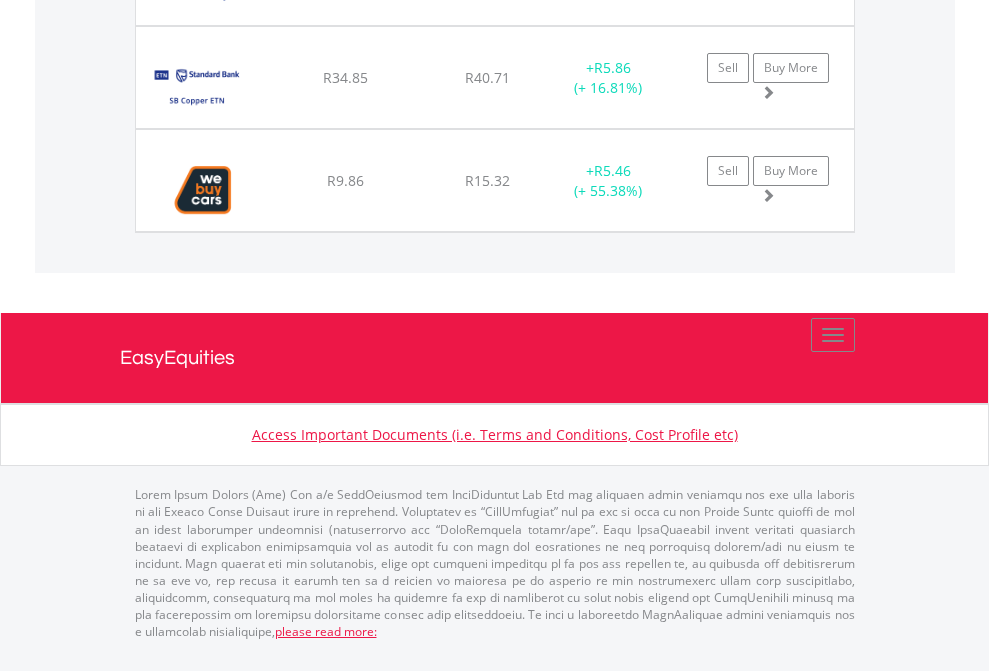 click on "TFSA" at bounding box center (818, -1934) 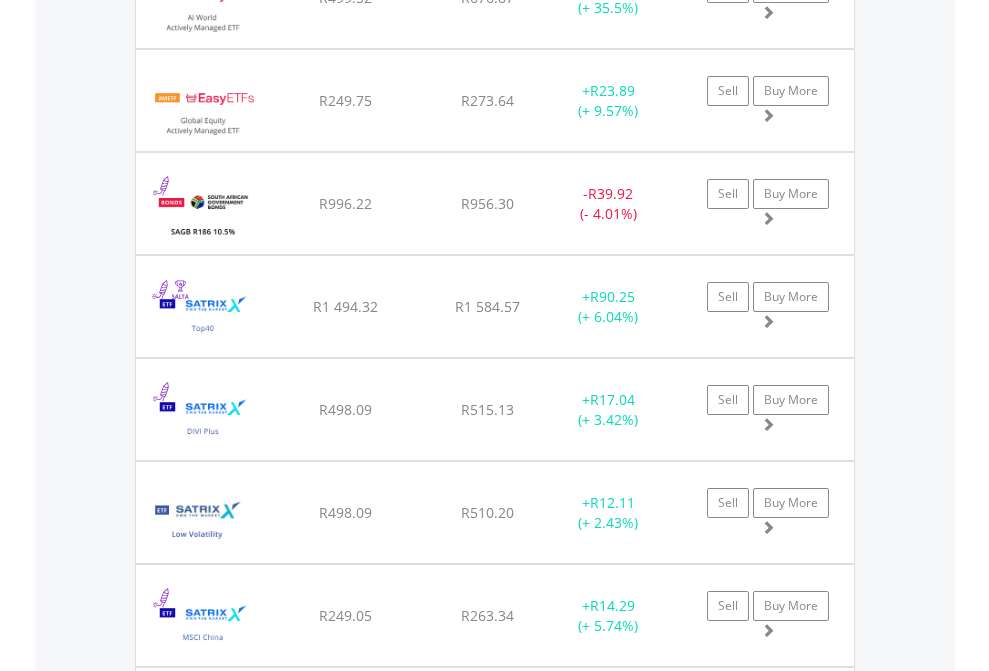 scroll, scrollTop: 2345, scrollLeft: 0, axis: vertical 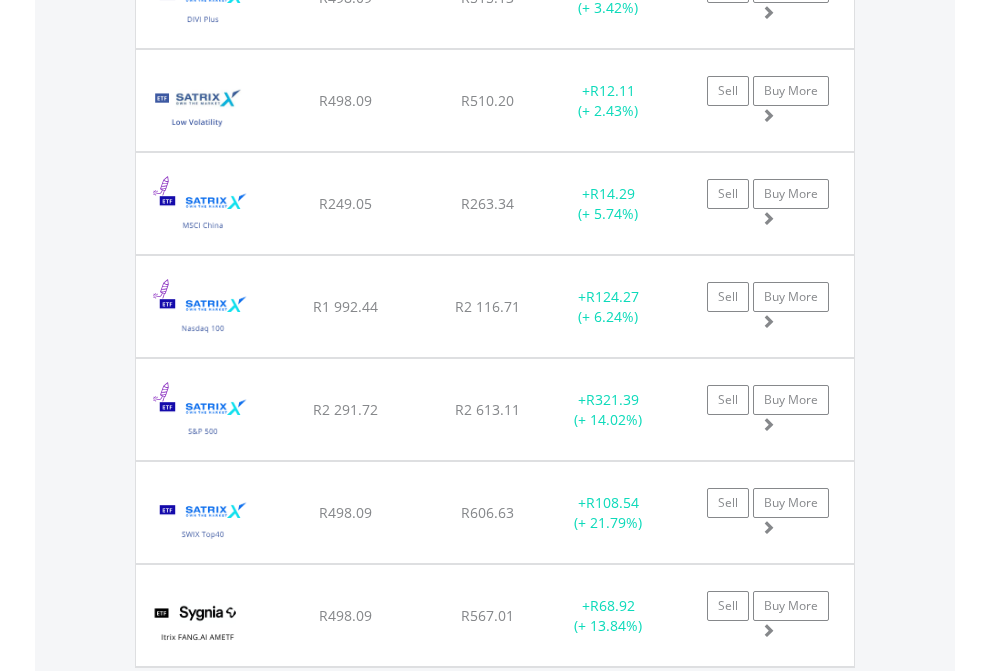 click on "EasyEquities RA" at bounding box center [818, -2157] 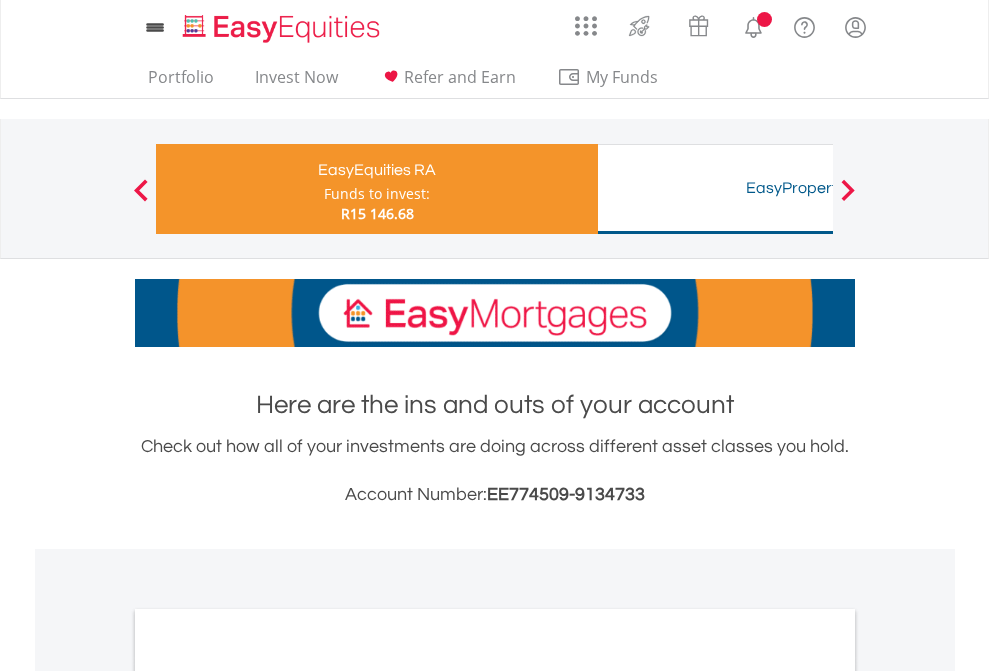 scroll, scrollTop: 0, scrollLeft: 0, axis: both 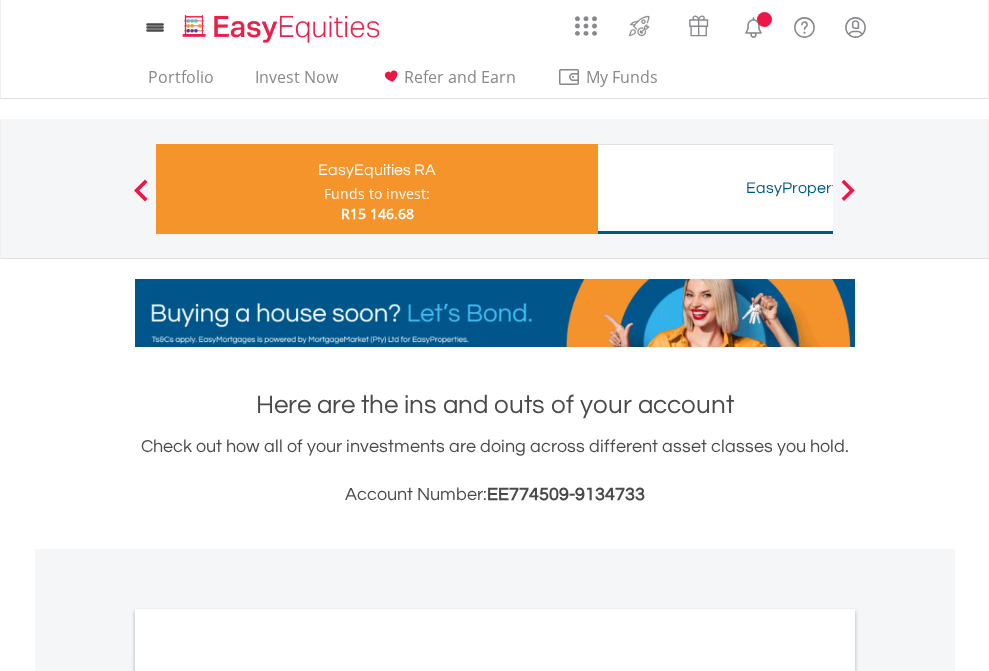 click on "All Holdings" at bounding box center (268, 1066) 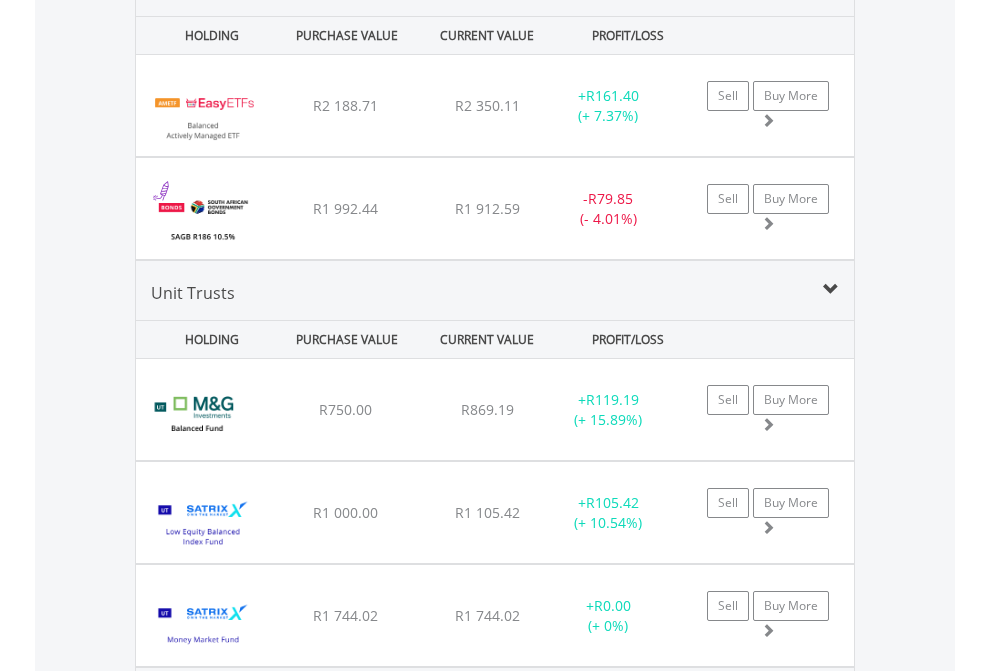 scroll, scrollTop: 1933, scrollLeft: 0, axis: vertical 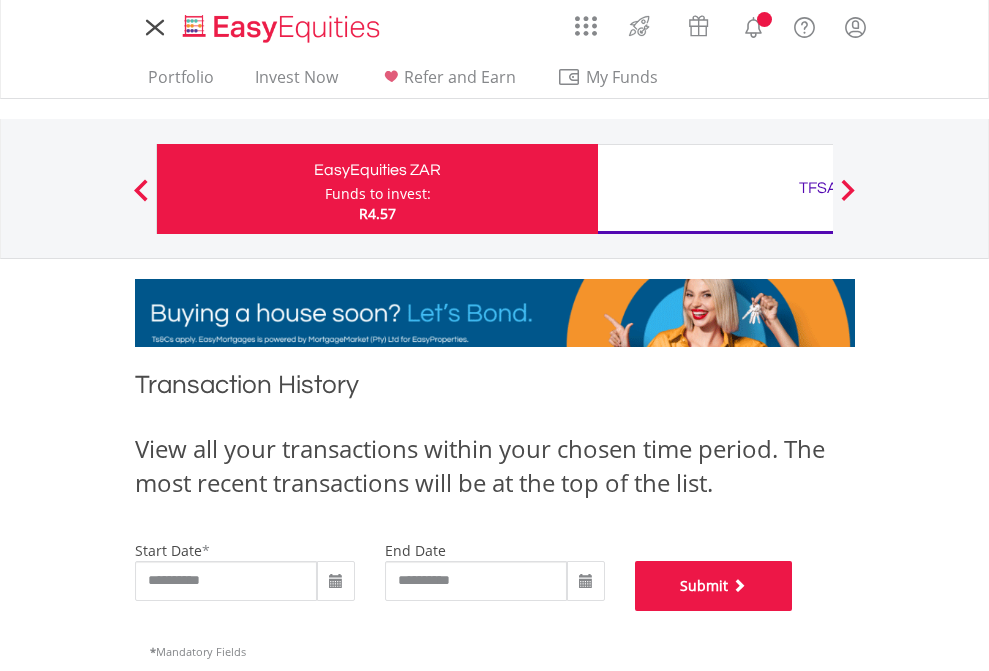 click on "Submit" at bounding box center (714, 586) 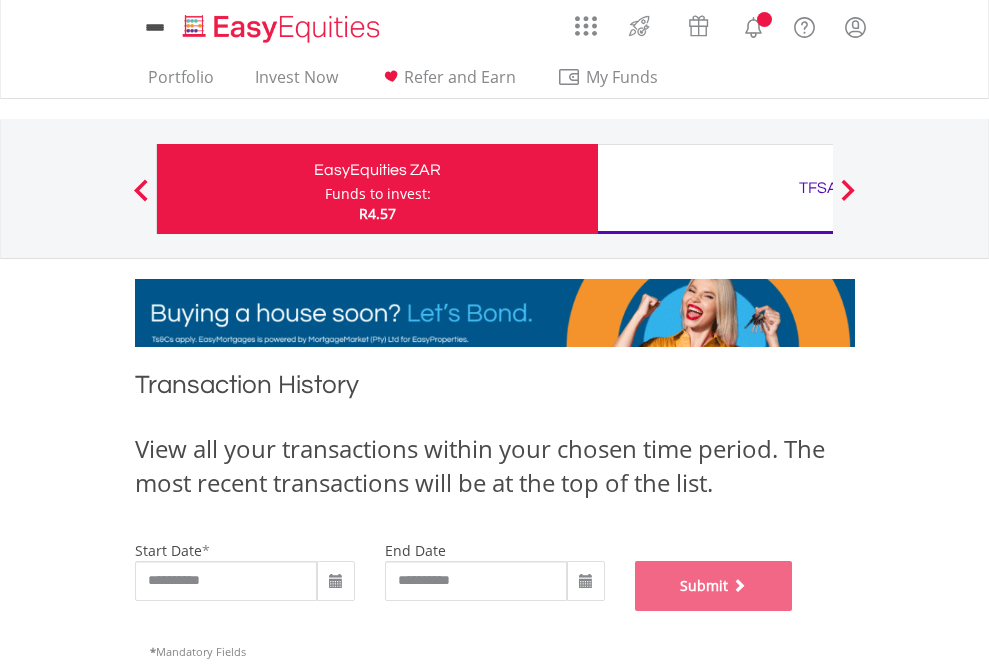 scroll, scrollTop: 811, scrollLeft: 0, axis: vertical 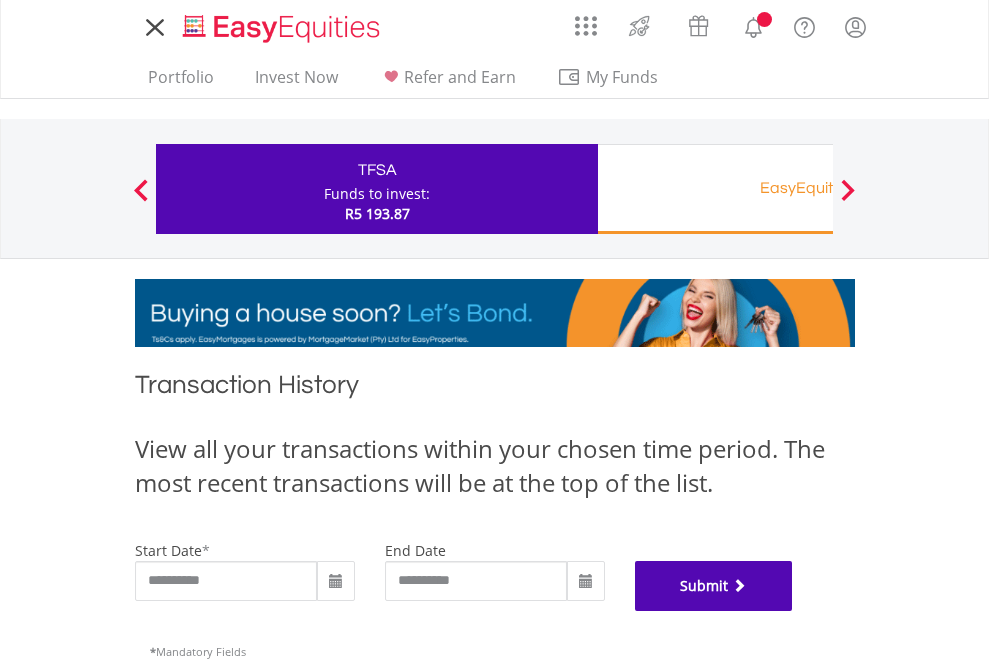 click on "Submit" at bounding box center [714, 586] 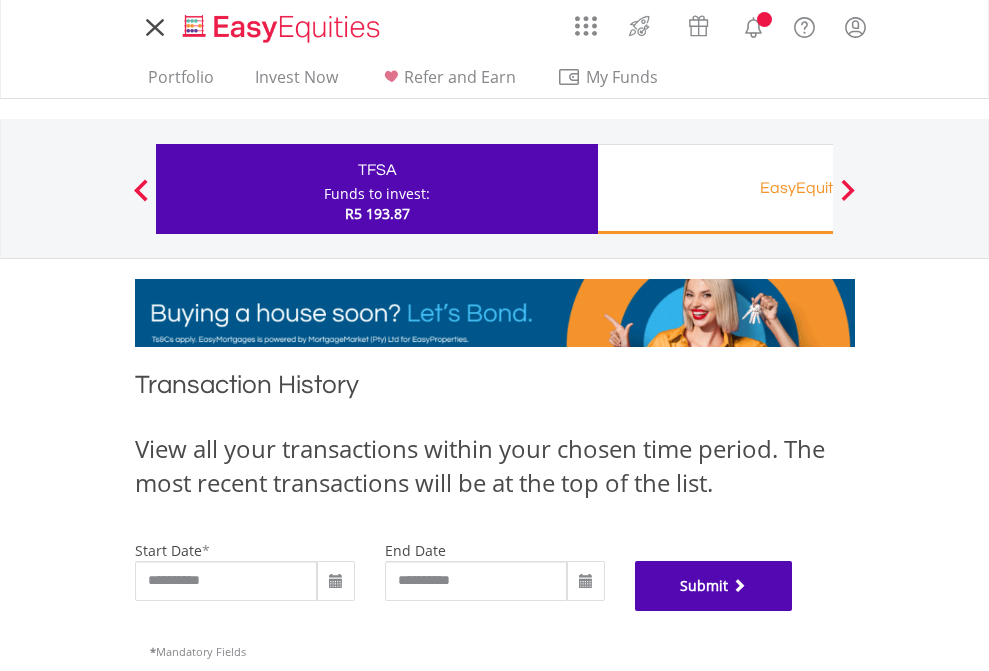 scroll, scrollTop: 811, scrollLeft: 0, axis: vertical 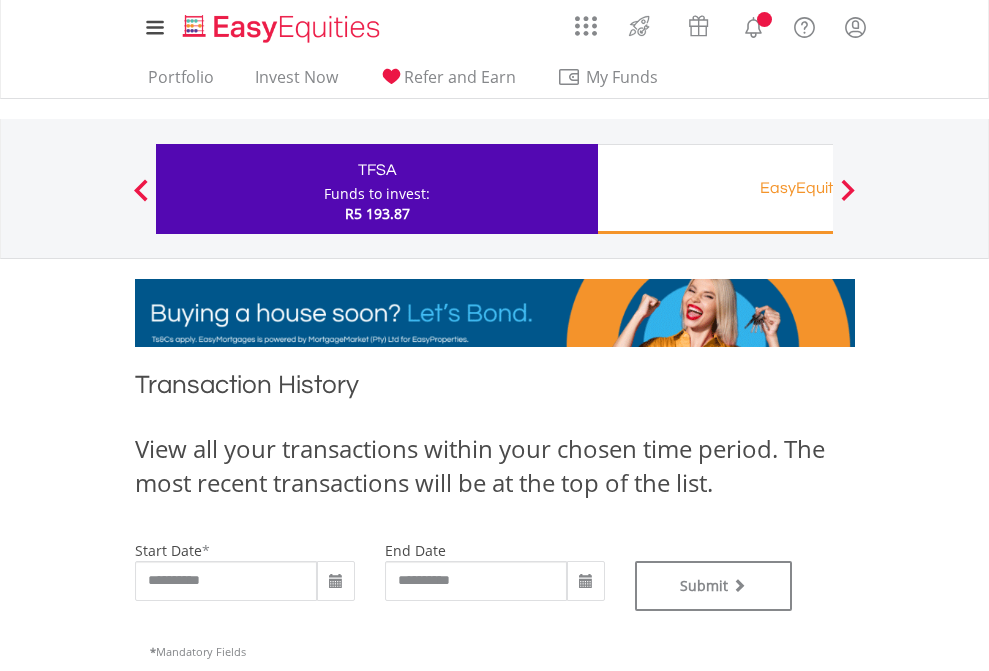 click on "EasyEquities RA" at bounding box center (818, 188) 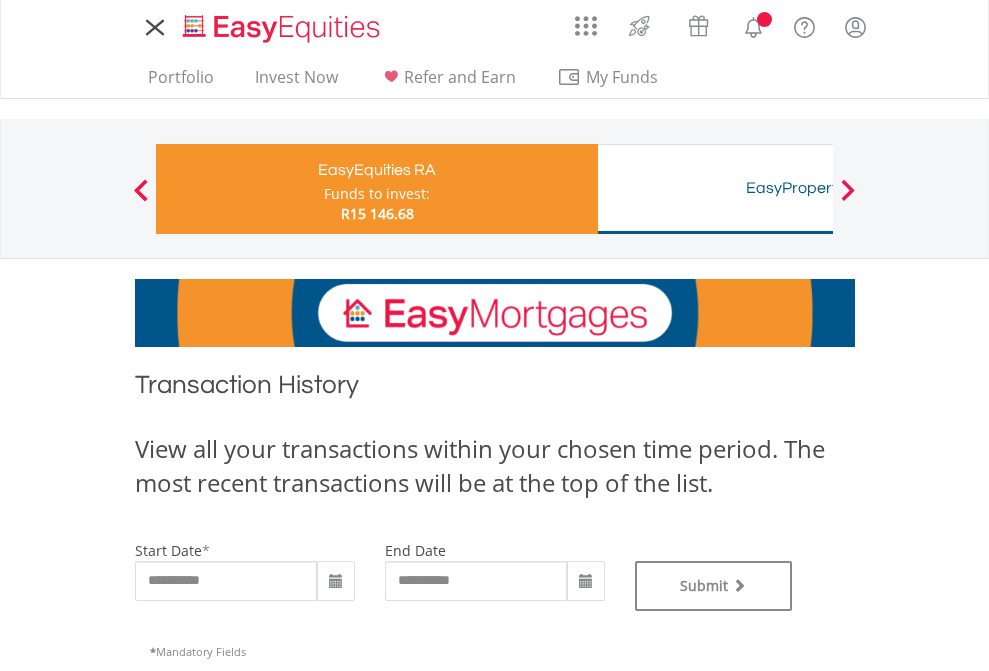 scroll, scrollTop: 0, scrollLeft: 0, axis: both 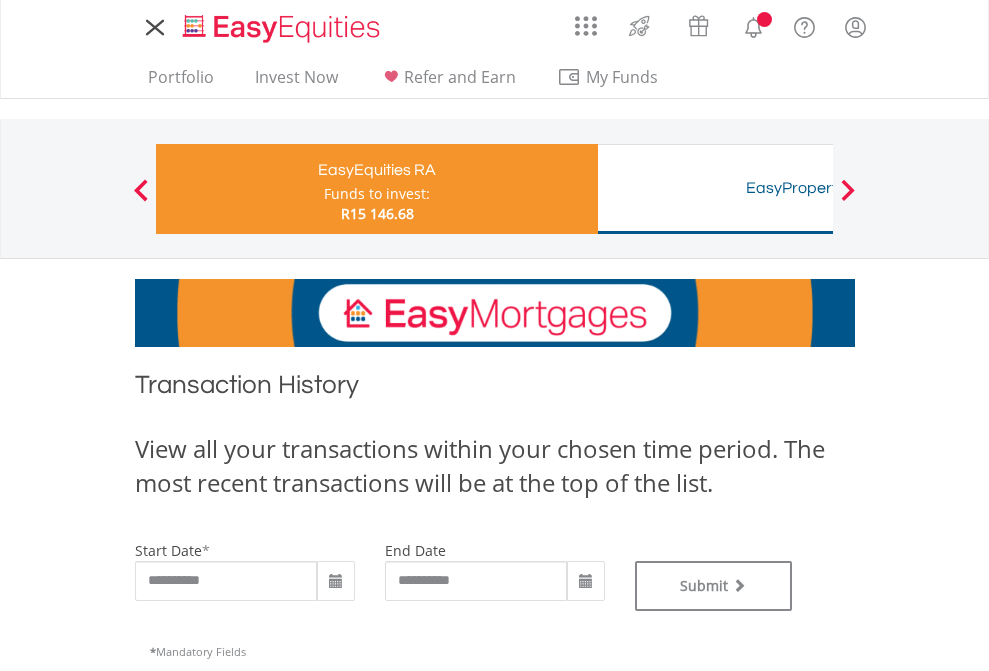 type on "**********" 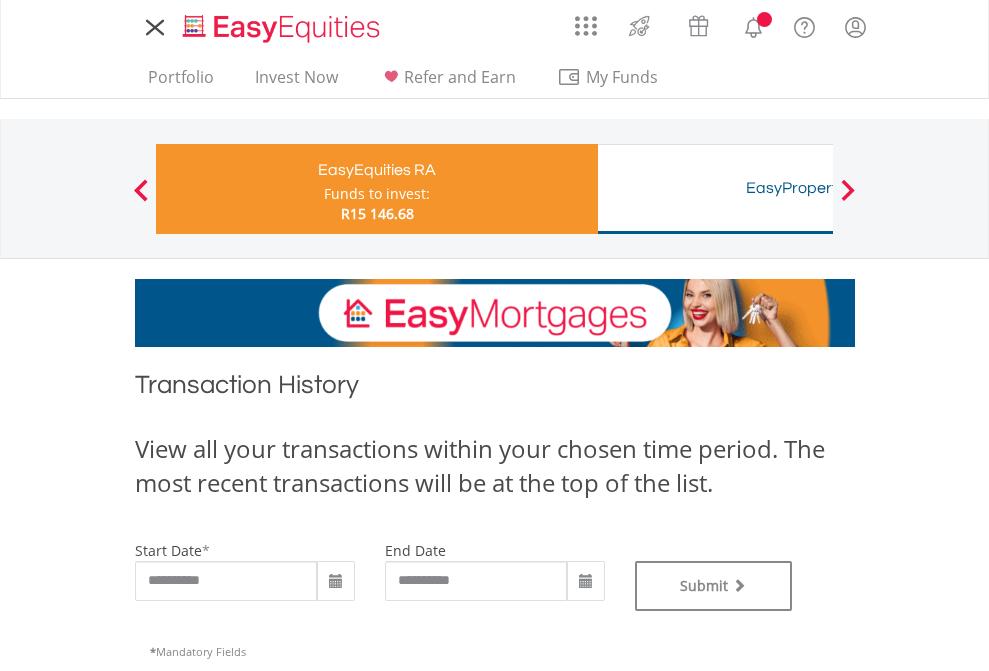 type on "**********" 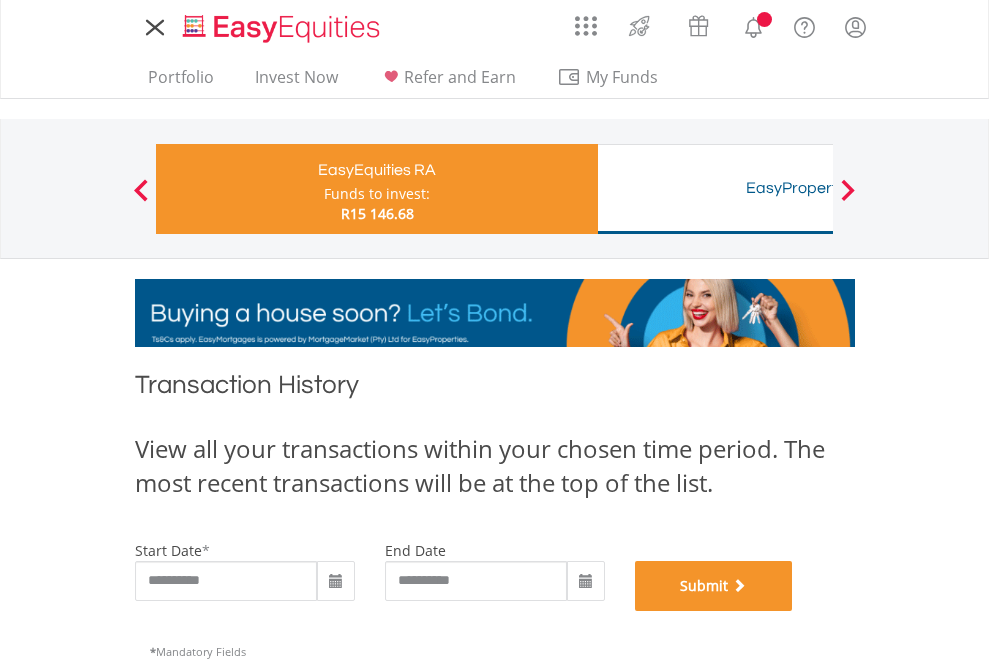 click on "Submit" at bounding box center [714, 586] 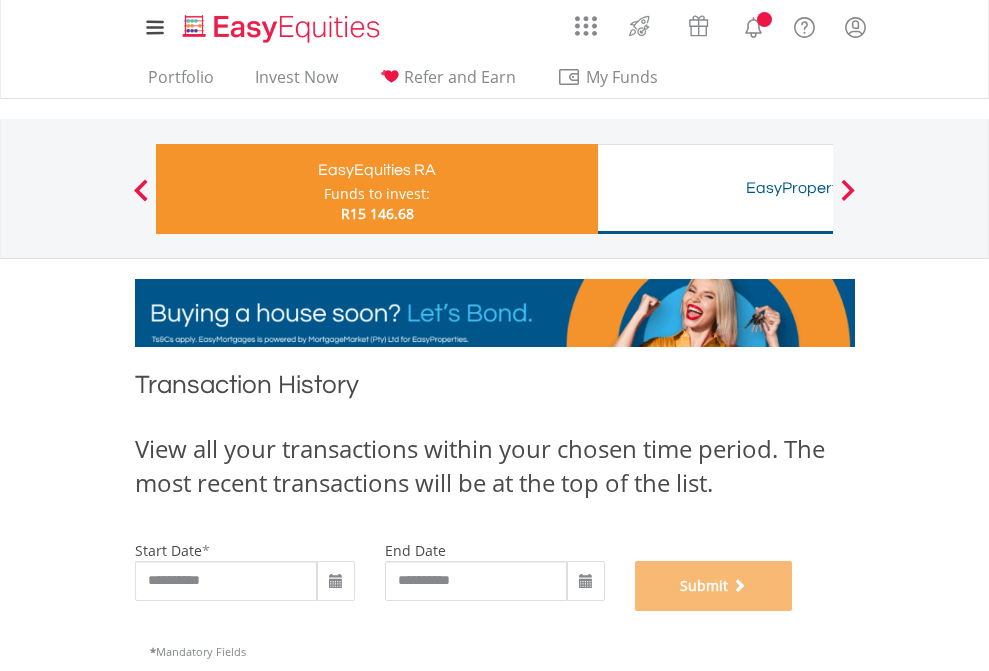 scroll, scrollTop: 811, scrollLeft: 0, axis: vertical 